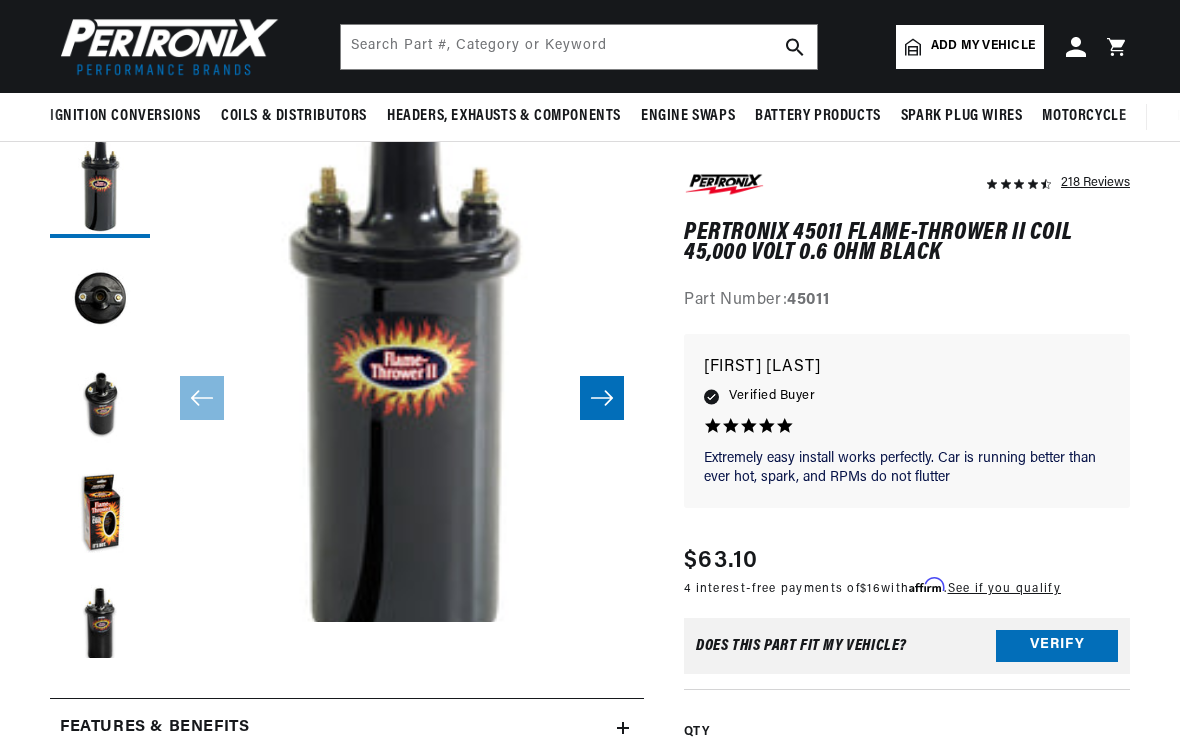 scroll, scrollTop: 152, scrollLeft: 0, axis: vertical 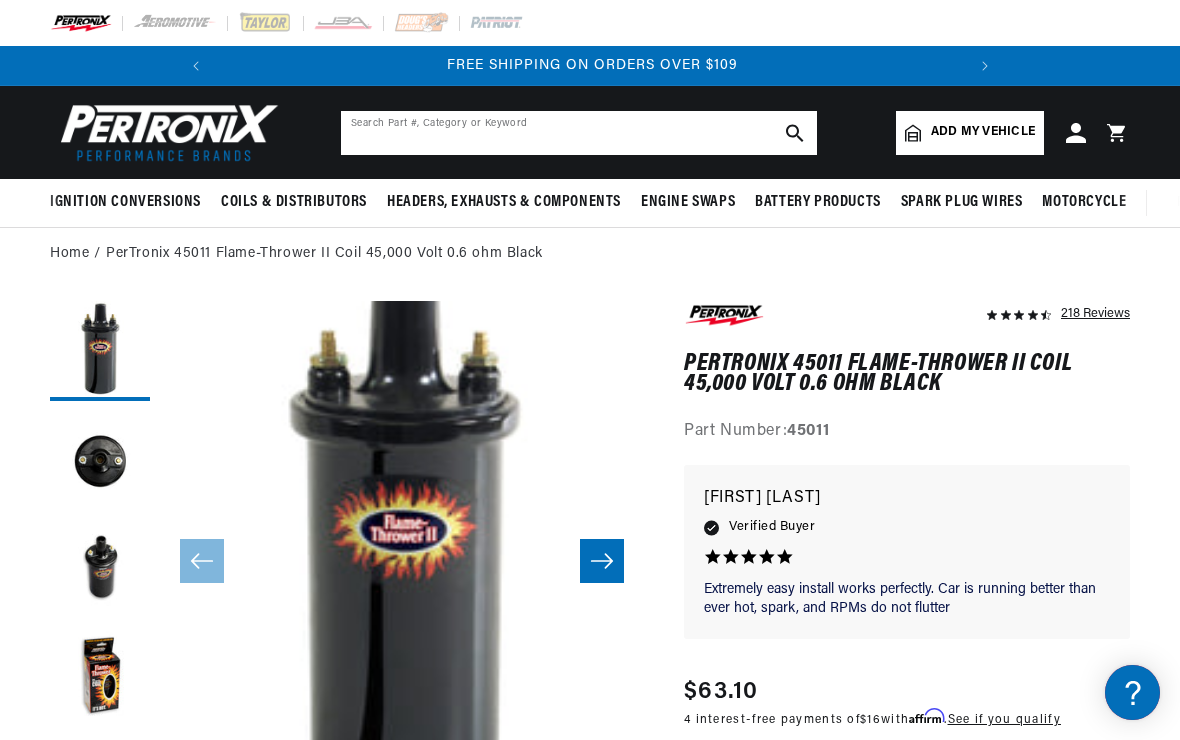 click at bounding box center [579, 133] 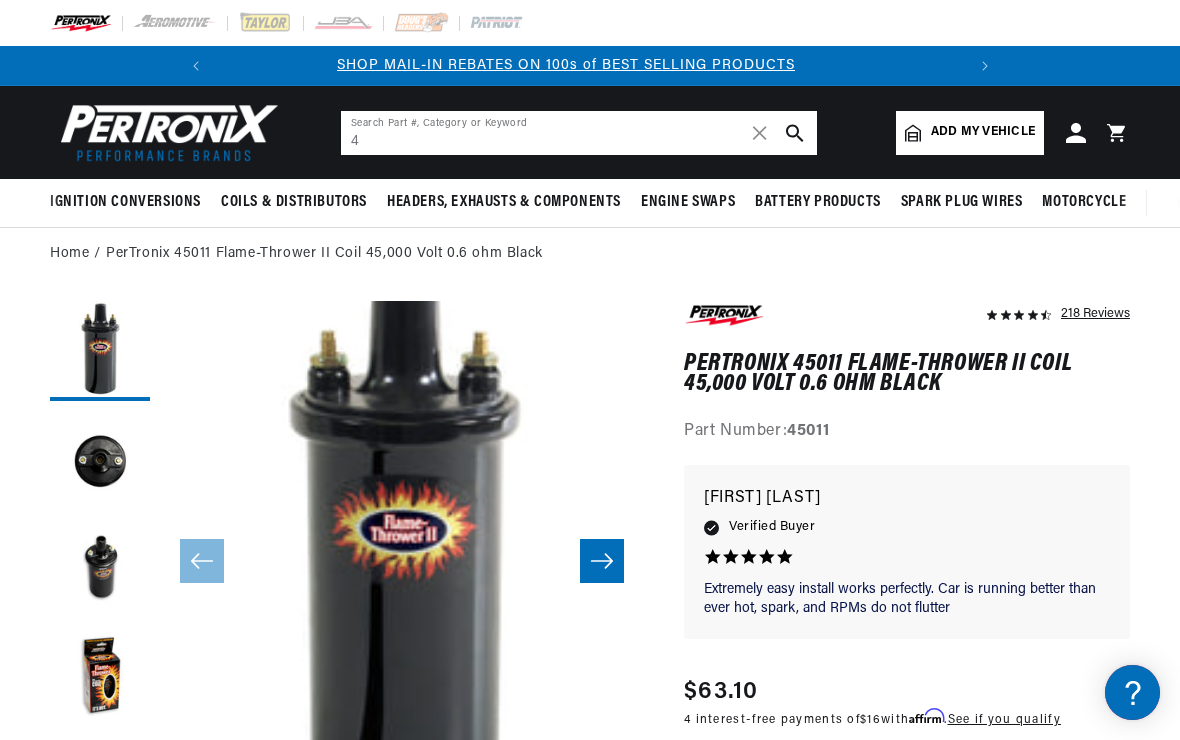scroll, scrollTop: 0, scrollLeft: 0, axis: both 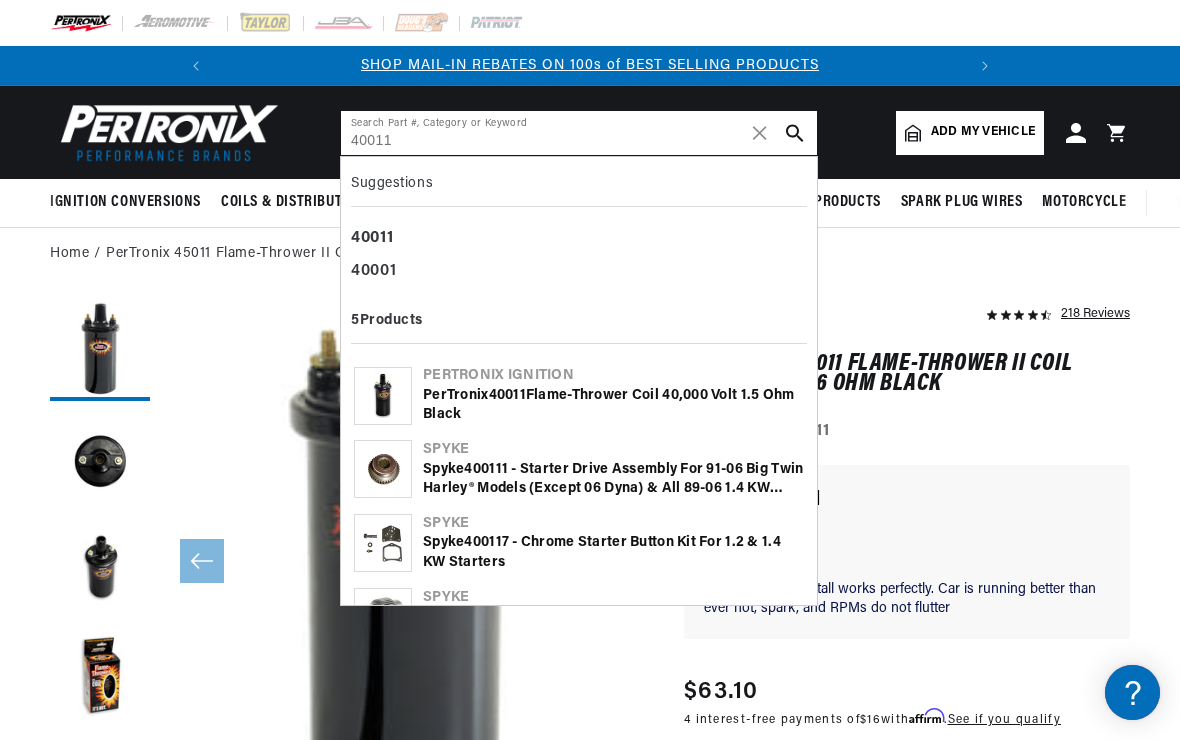 type on "40011" 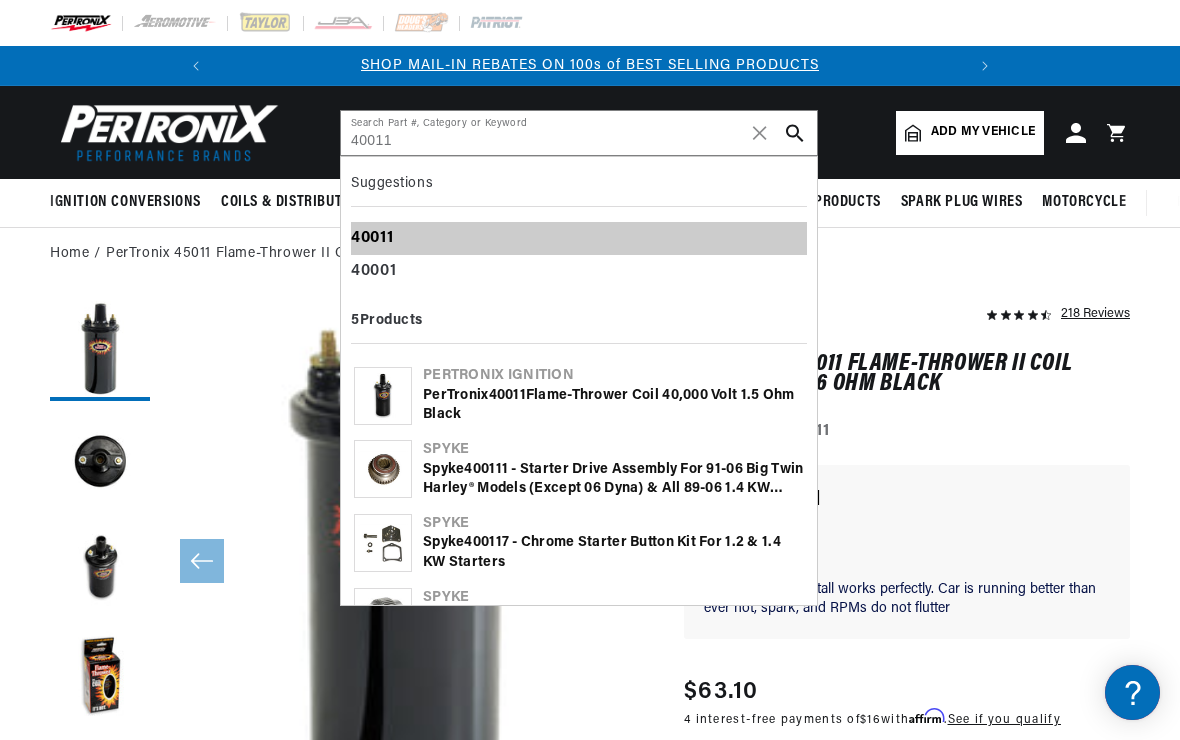 click on "40011" at bounding box center (372, 238) 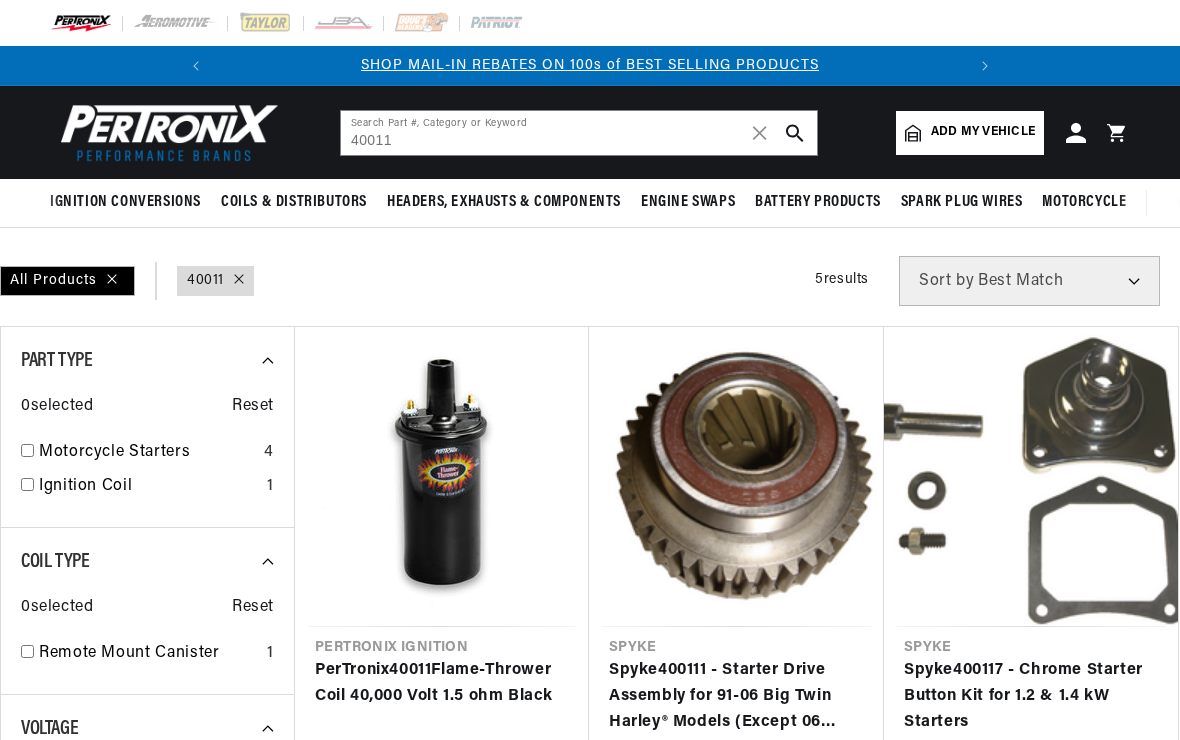 scroll, scrollTop: 0, scrollLeft: 0, axis: both 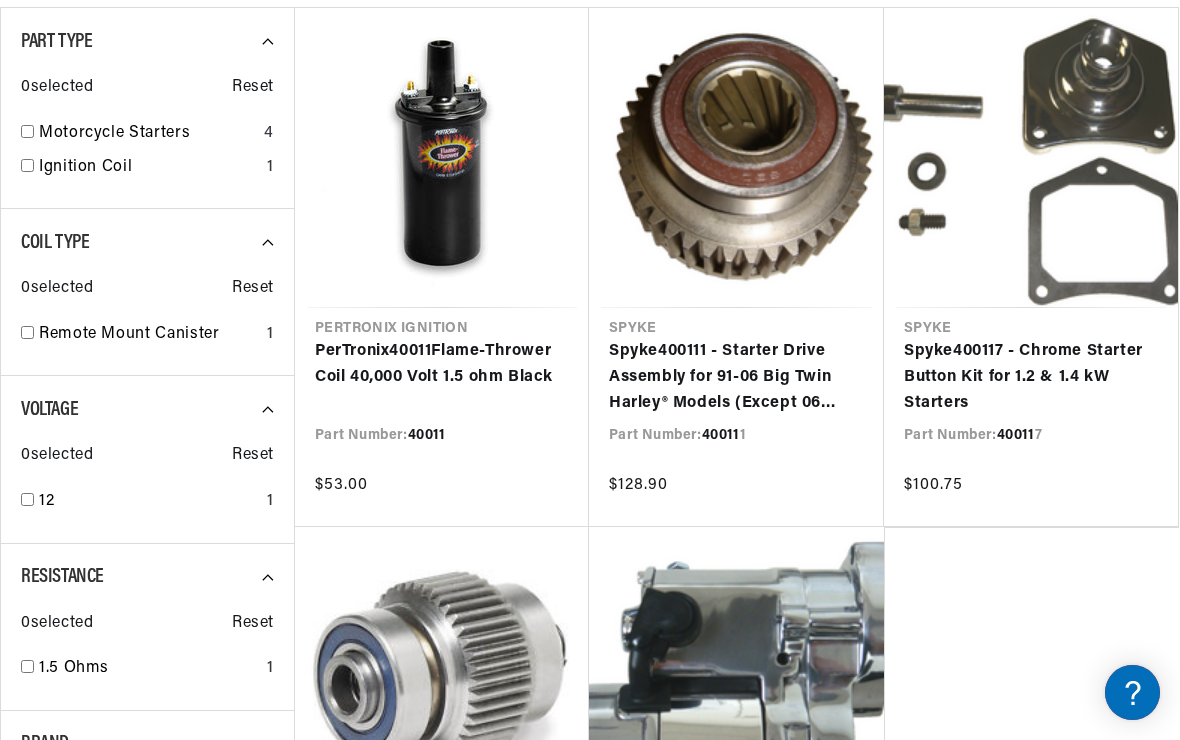 click on "PerTronix  40011  Flame-Thrower Coil 40,000 Volt 1.5 ohm Black" at bounding box center [442, 364] 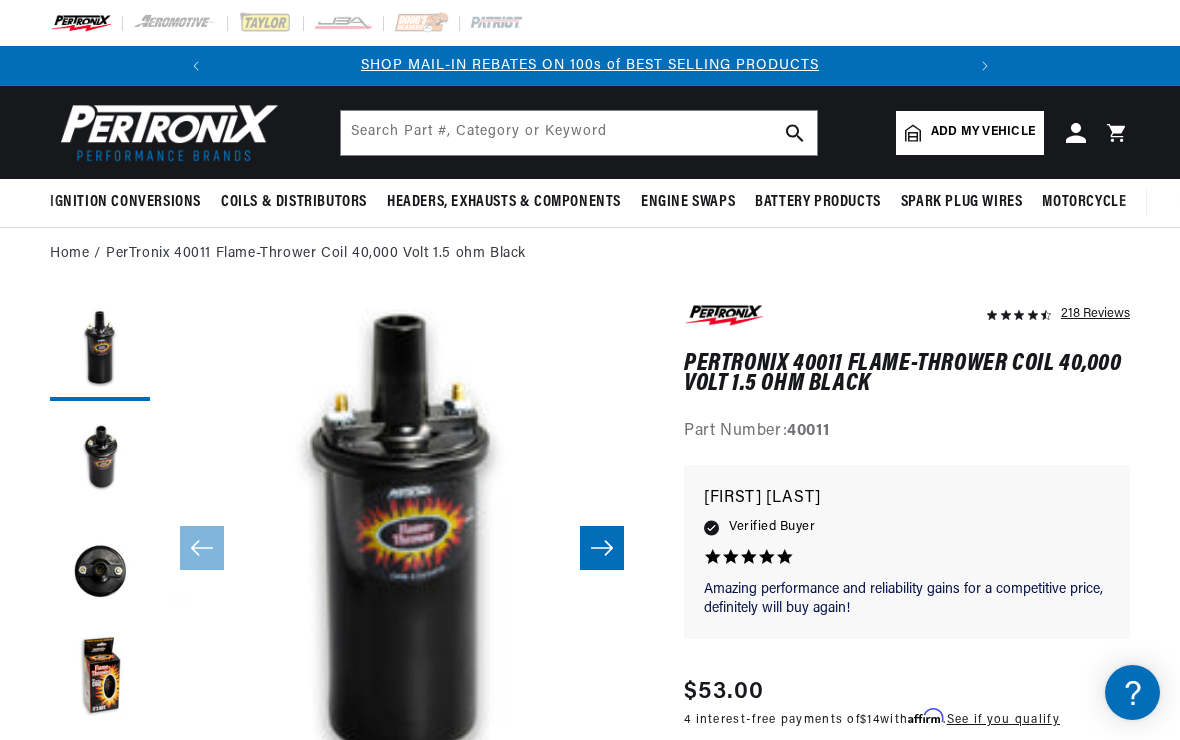 scroll, scrollTop: 58, scrollLeft: 0, axis: vertical 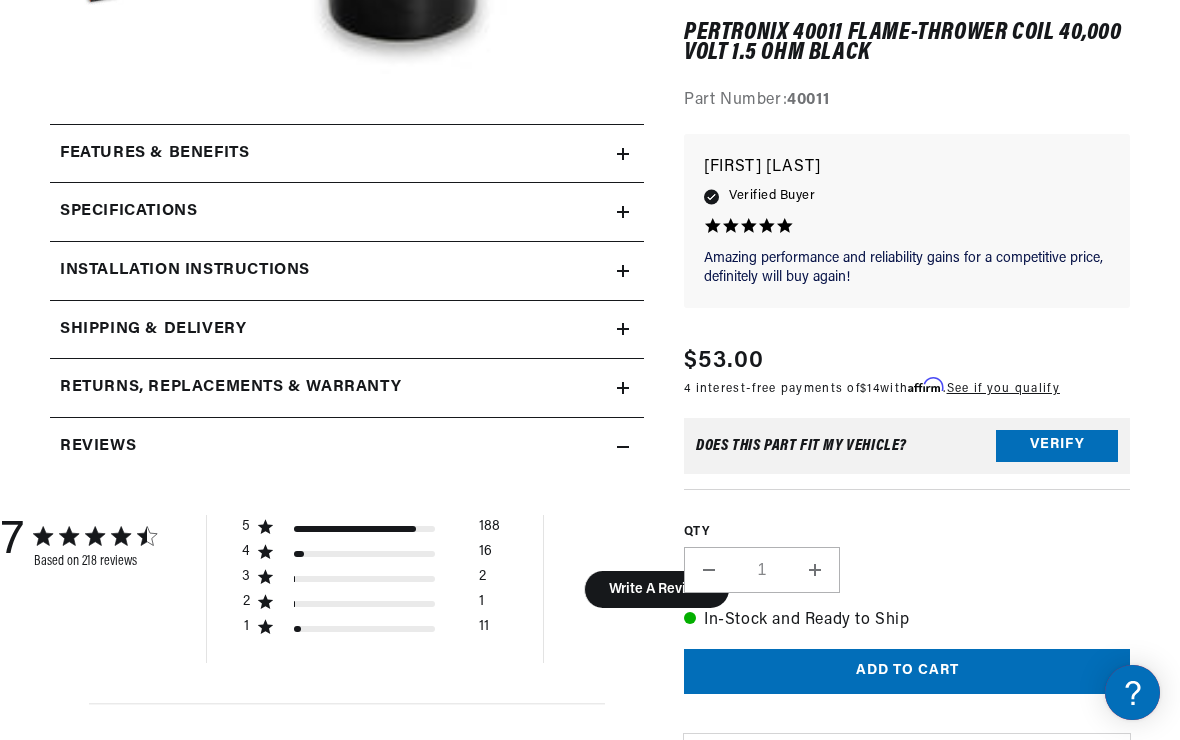click on "Installation instructions" at bounding box center (347, 154) 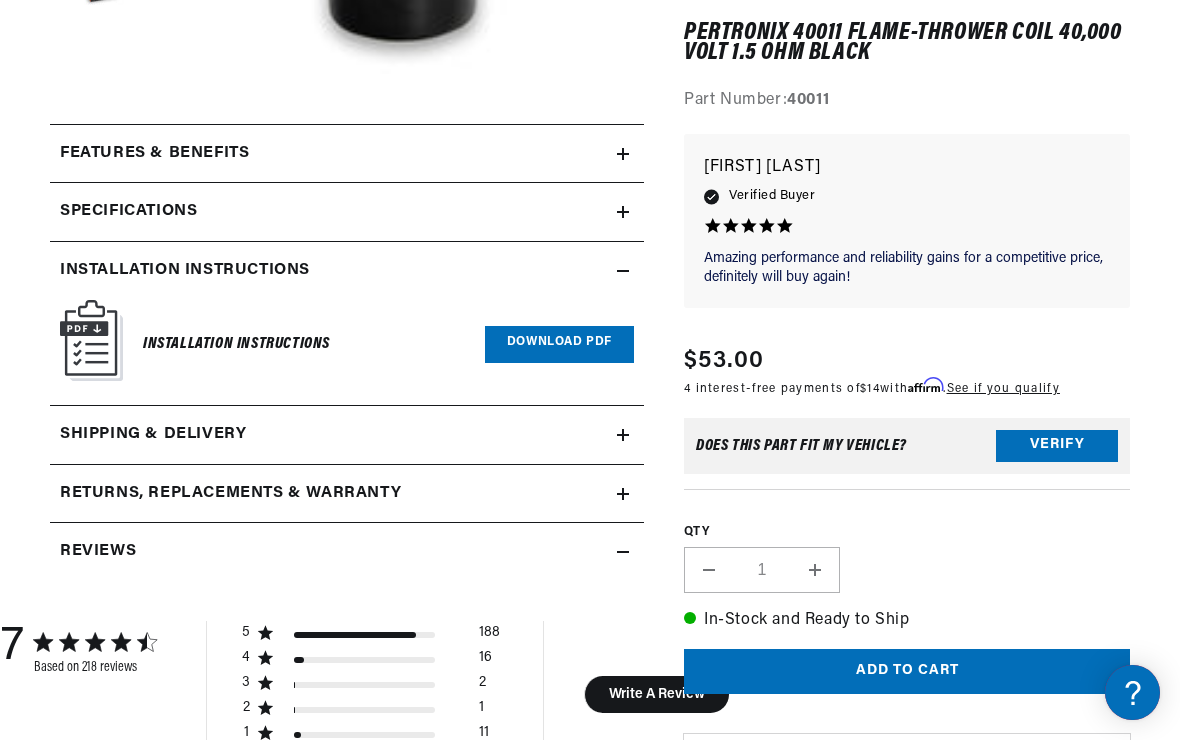 click on "Download PDF" at bounding box center [559, 344] 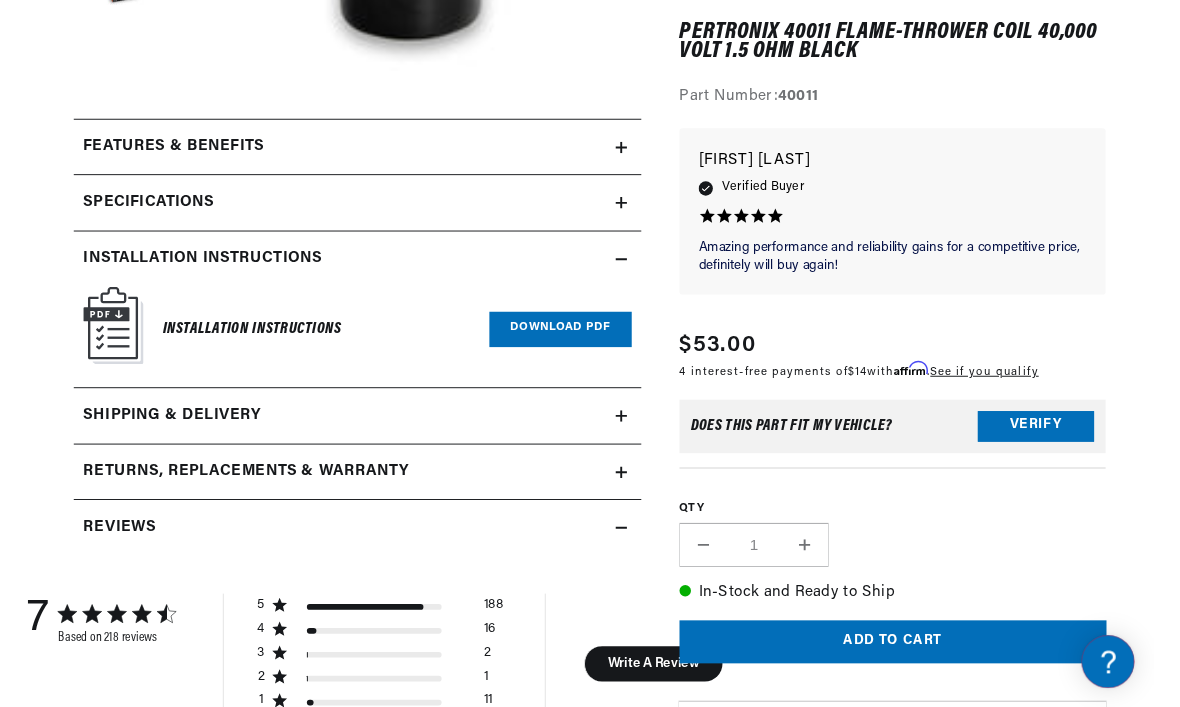 scroll, scrollTop: 712, scrollLeft: 0, axis: vertical 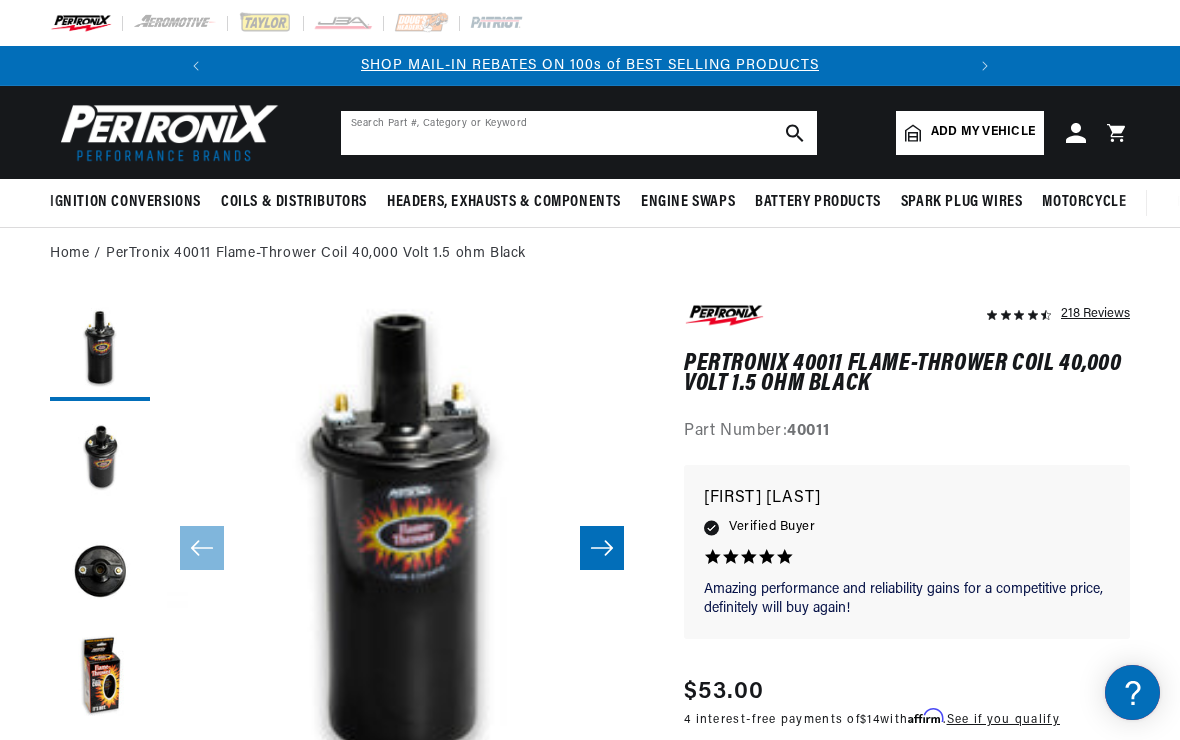 click at bounding box center (579, 133) 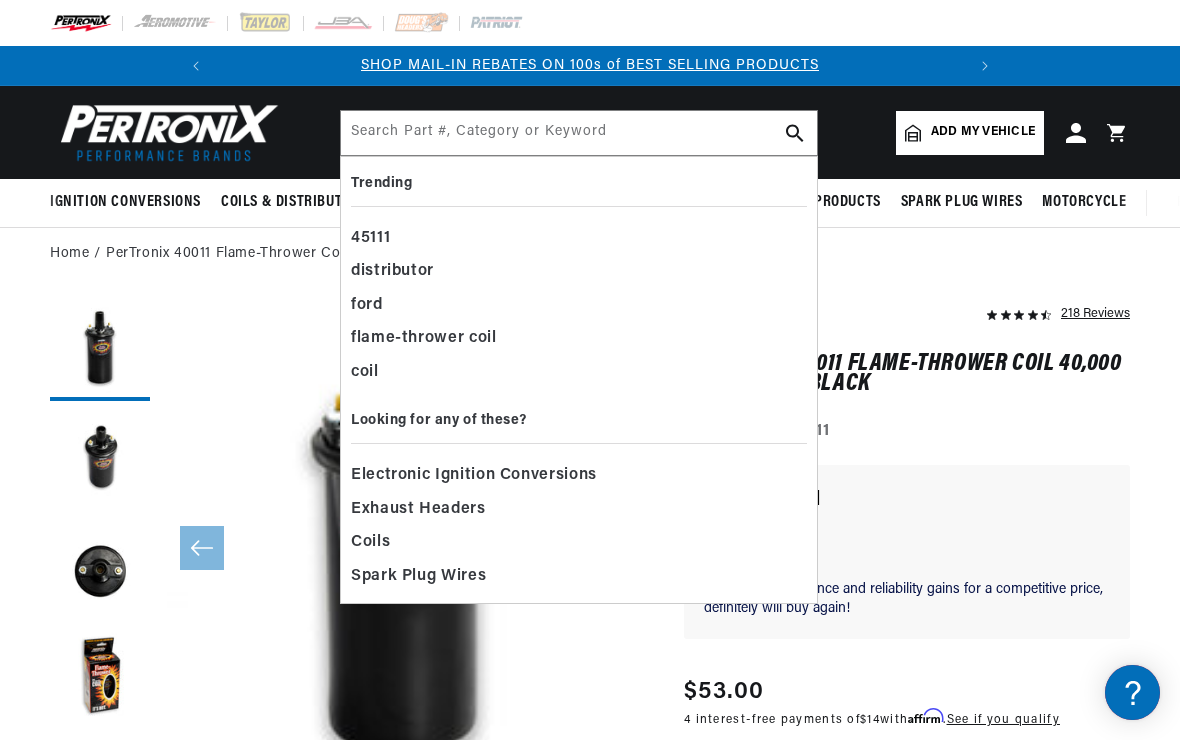 click on "218 Reviews" at bounding box center (907, 730) 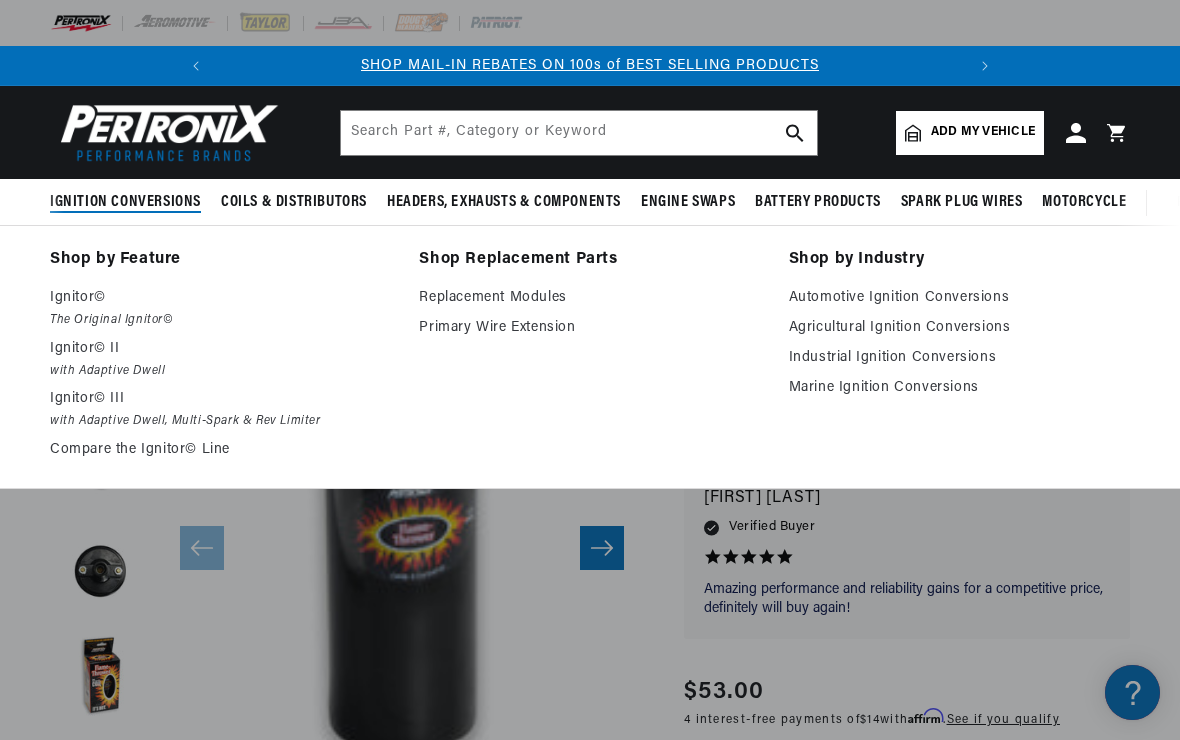click on "Ignitor© II" at bounding box center [220, 349] 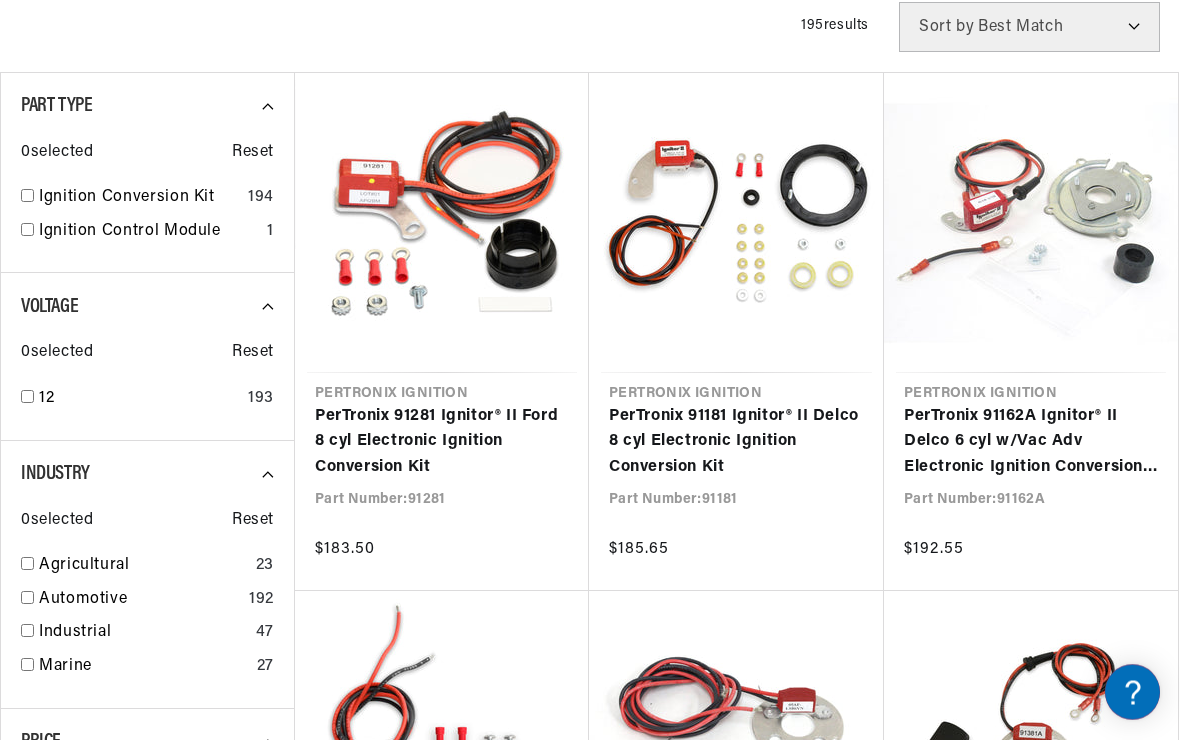 scroll, scrollTop: 534, scrollLeft: 0, axis: vertical 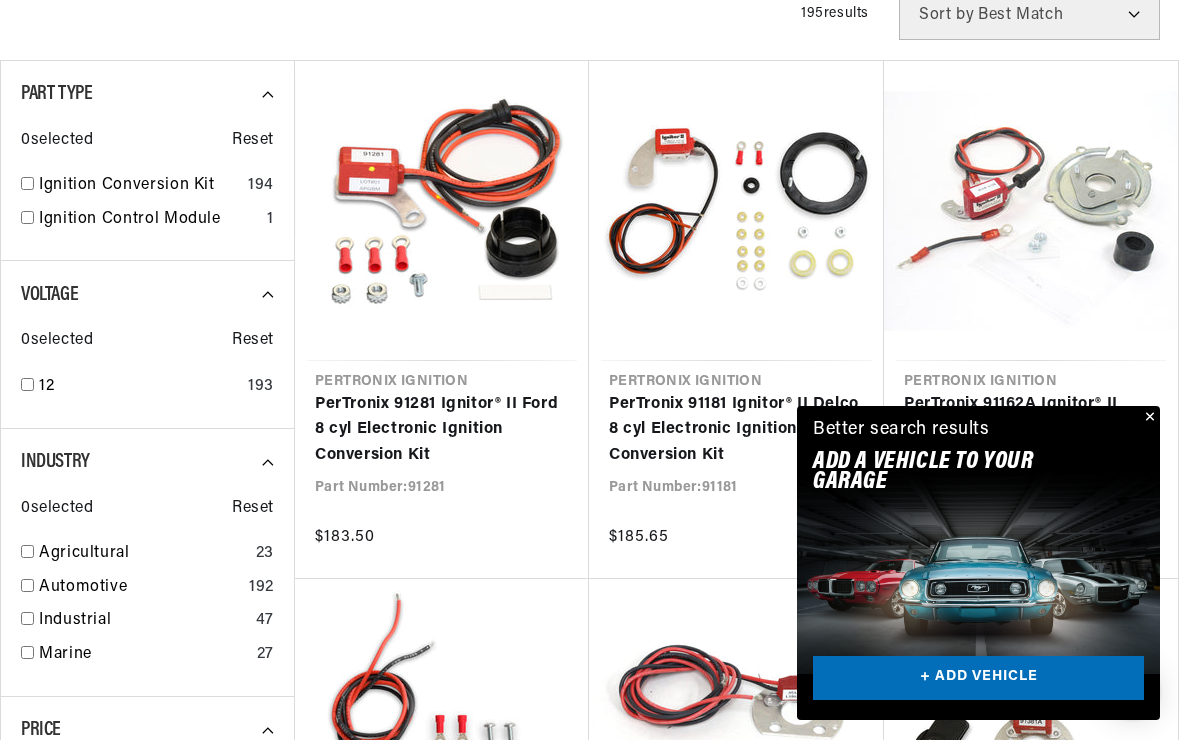 click at bounding box center (1148, 418) 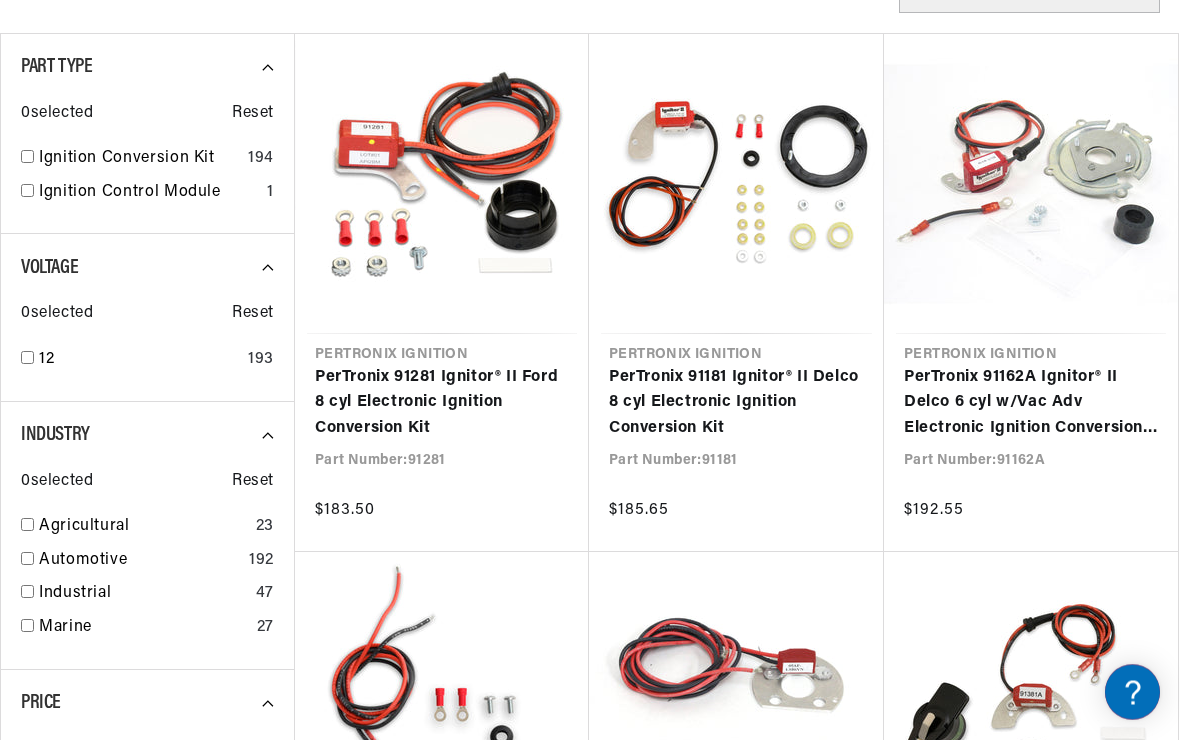 scroll, scrollTop: 571, scrollLeft: 0, axis: vertical 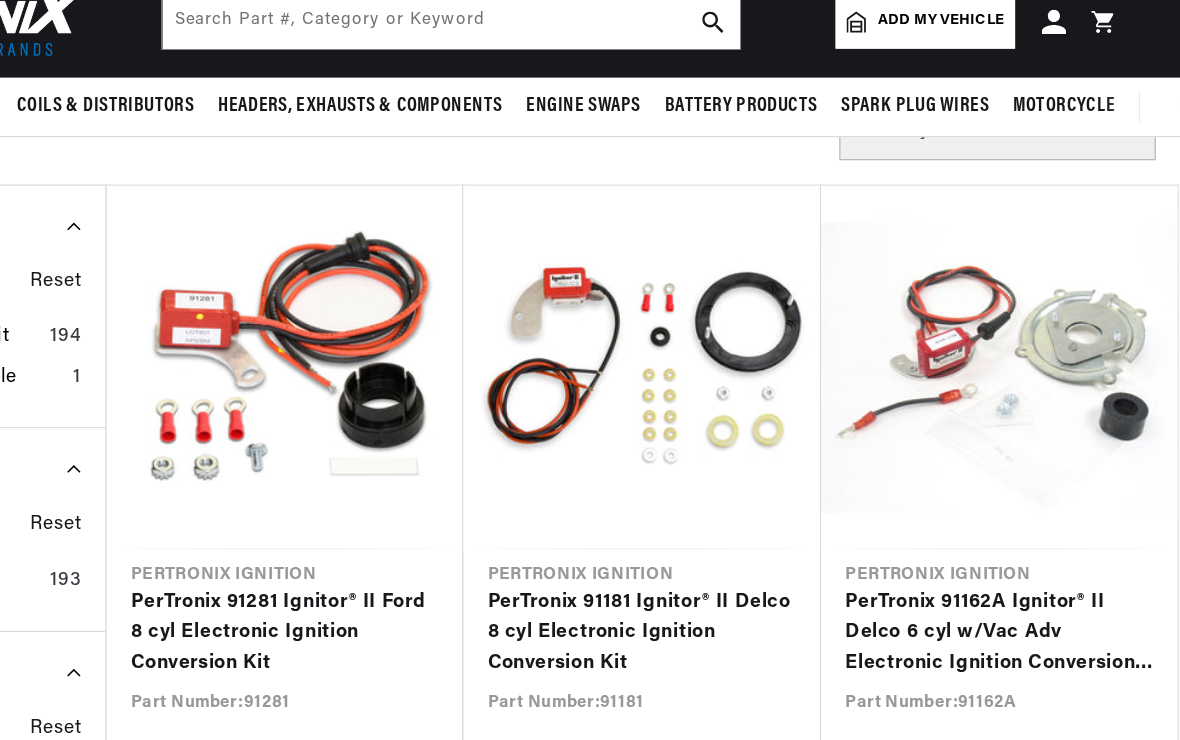 click on "PerTronix 91181 Ignitor® II Delco 8 cyl Electronic Ignition Conversion Kit" at bounding box center [736, 551] 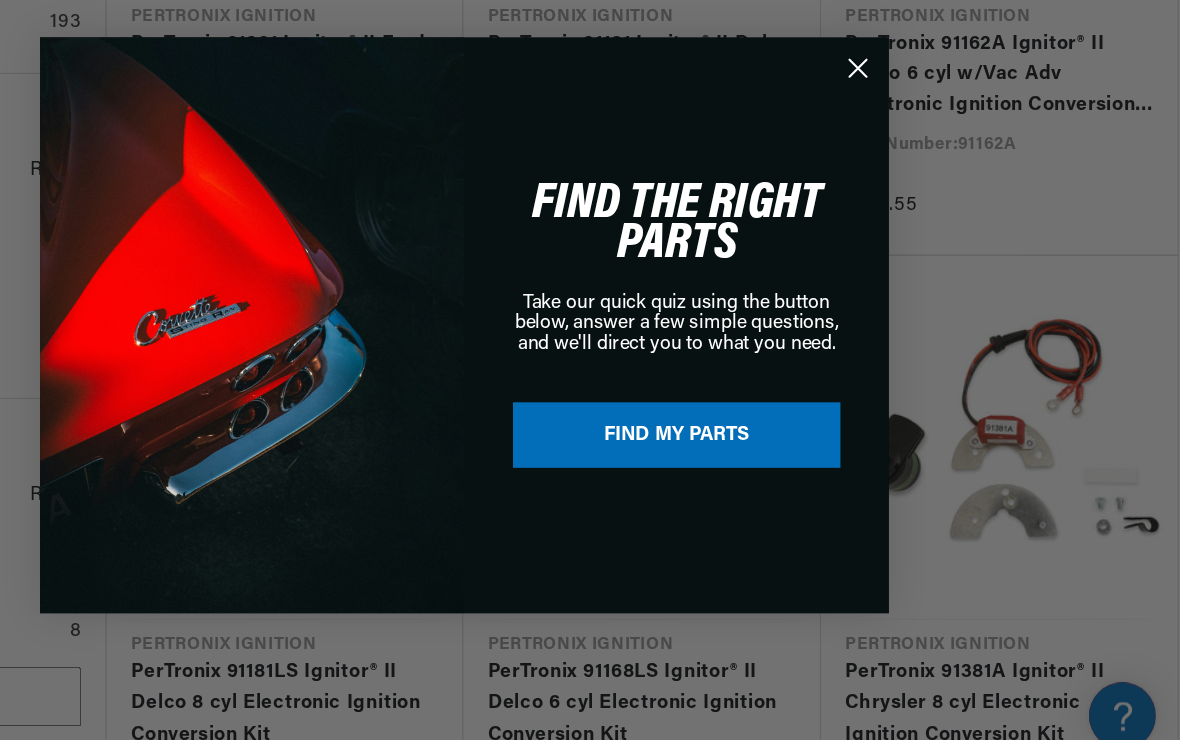 scroll, scrollTop: 811, scrollLeft: 0, axis: vertical 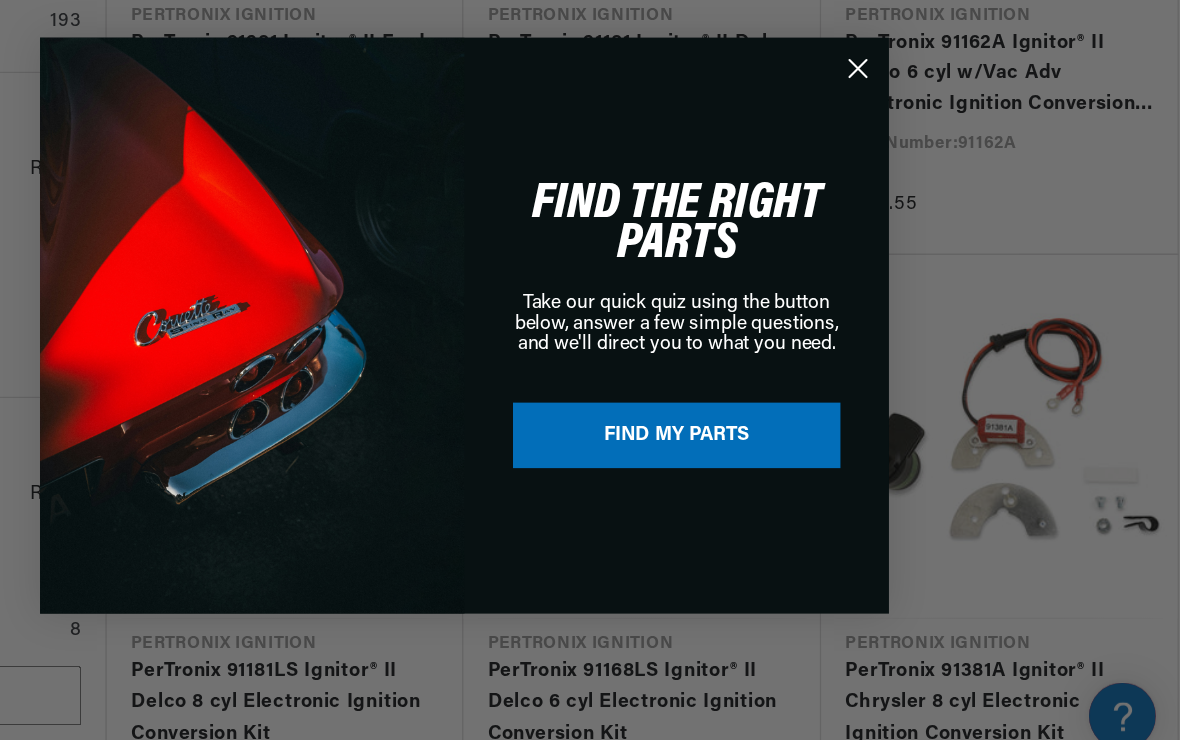 click 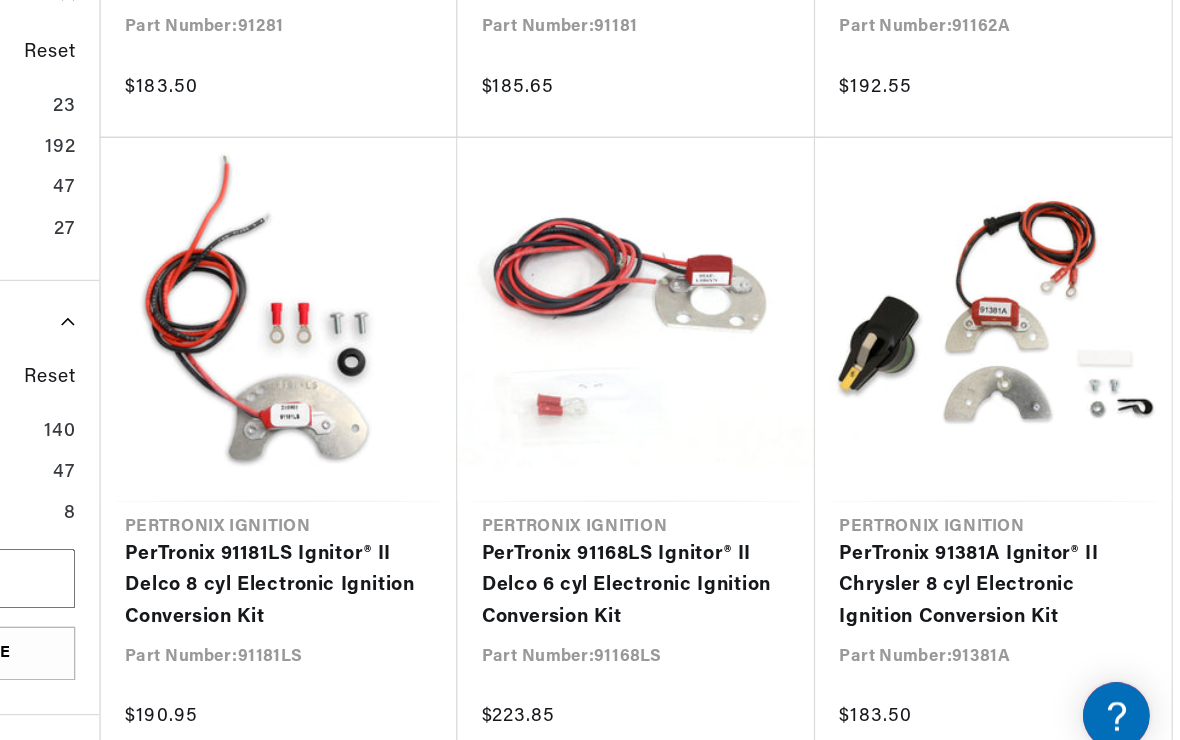 scroll, scrollTop: 1140, scrollLeft: 0, axis: vertical 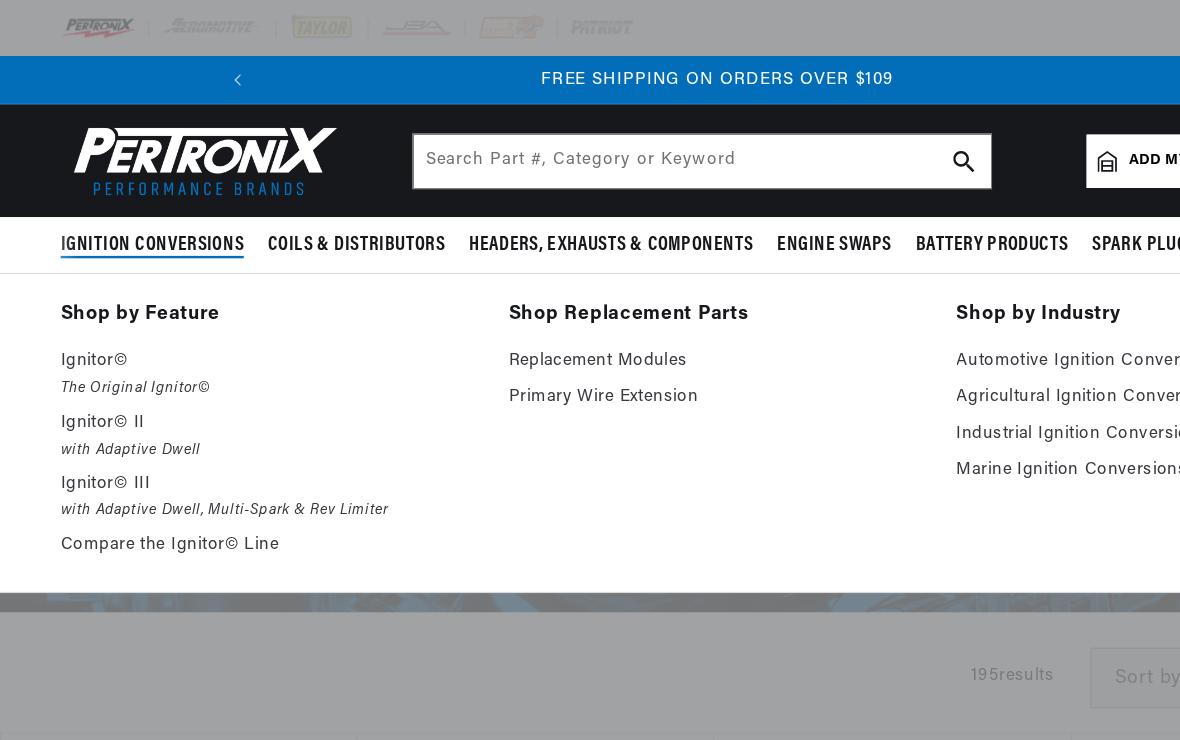 click on "Replacement Modules" at bounding box center (589, 298) 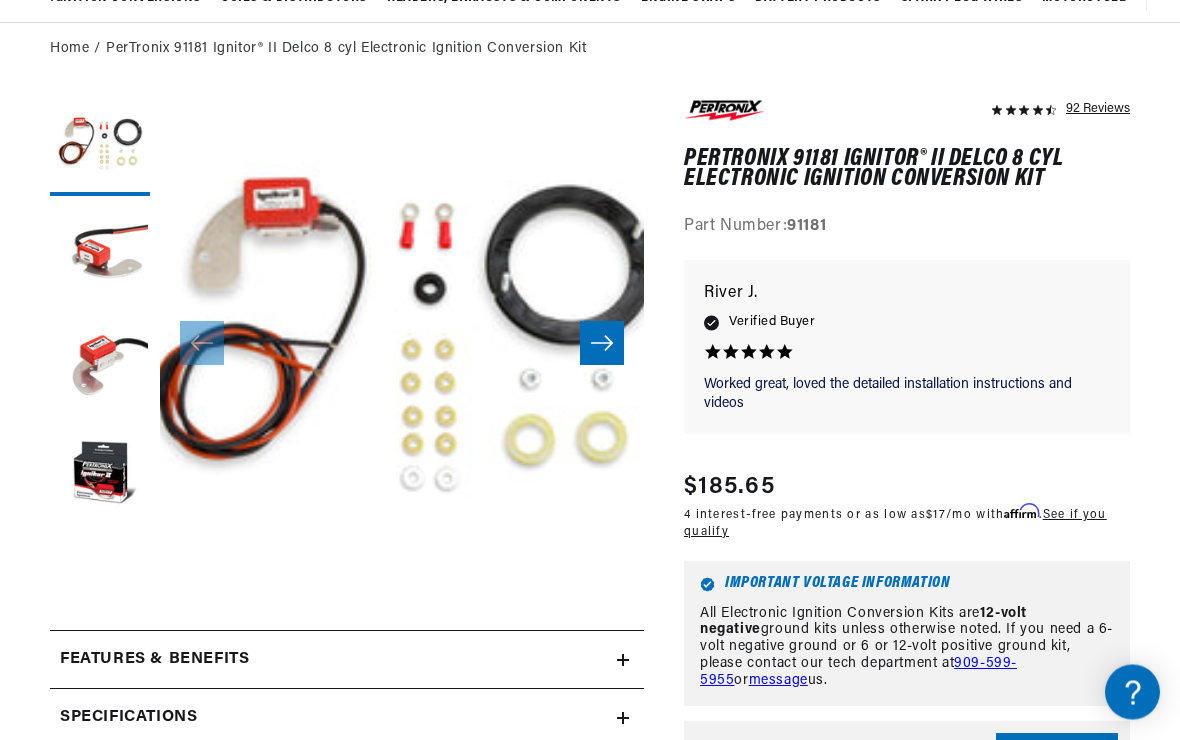 scroll, scrollTop: 242, scrollLeft: 0, axis: vertical 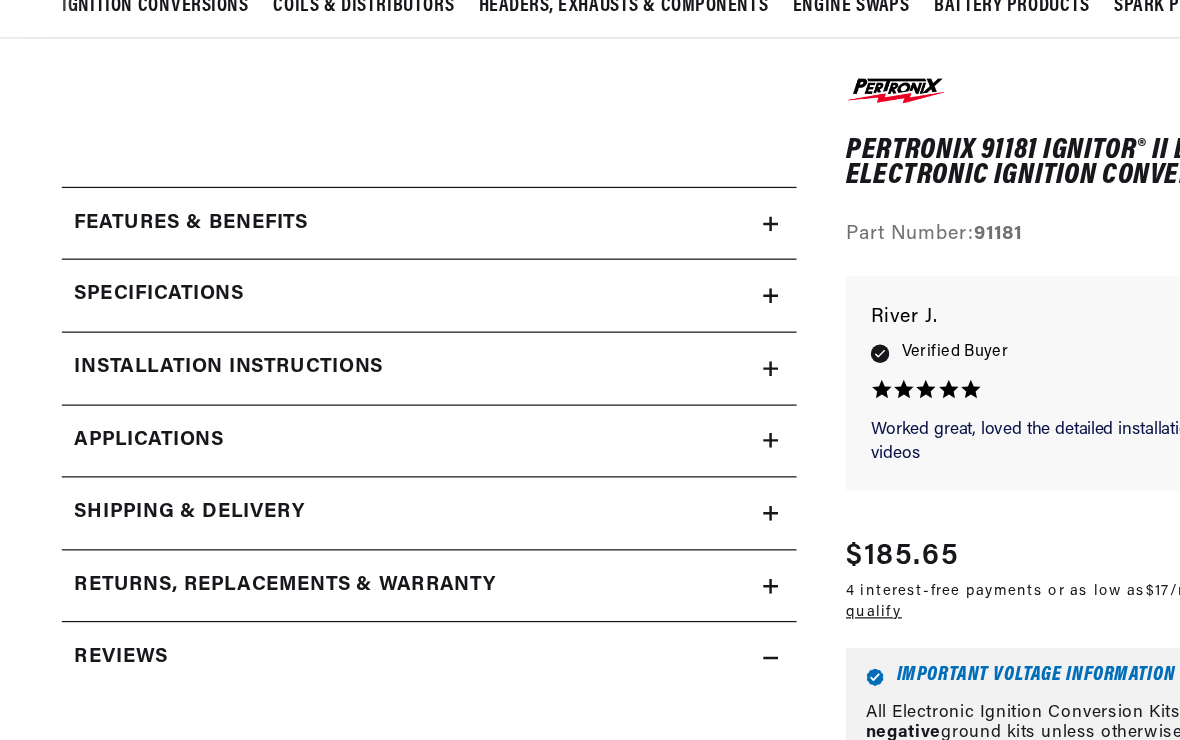 click on "Installation instructions" at bounding box center (154, 292) 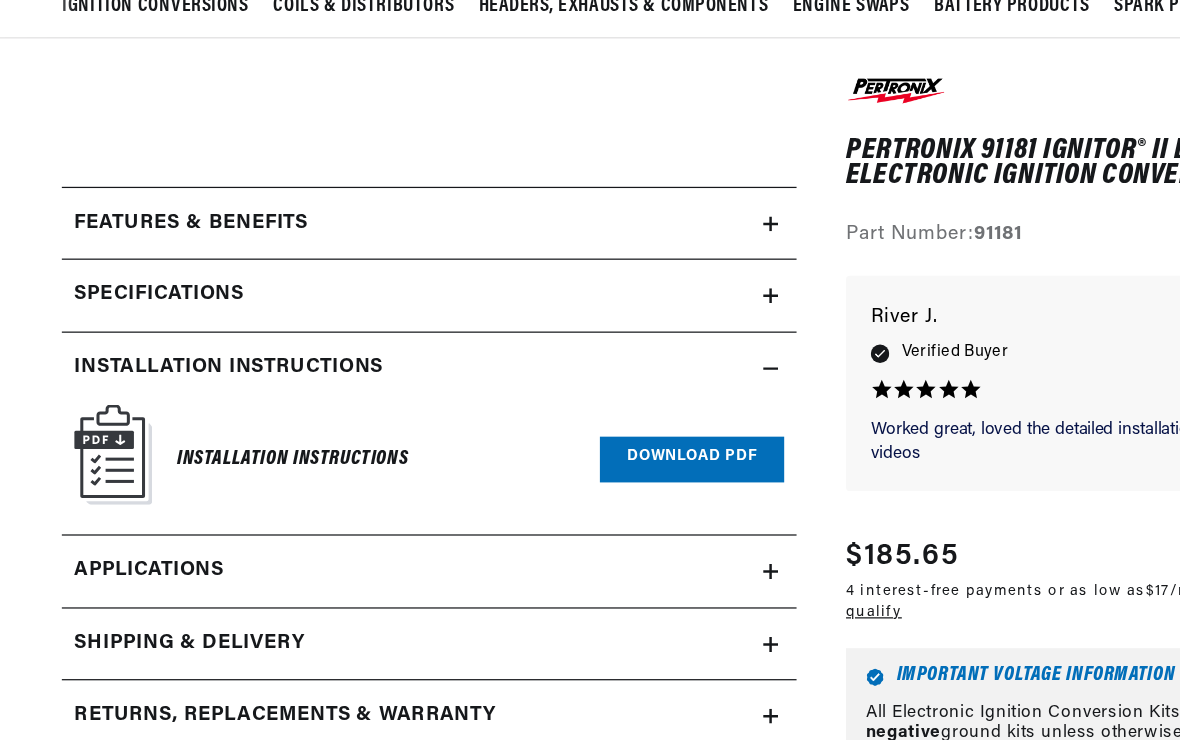 click on "Download PDF" at bounding box center (559, 482) 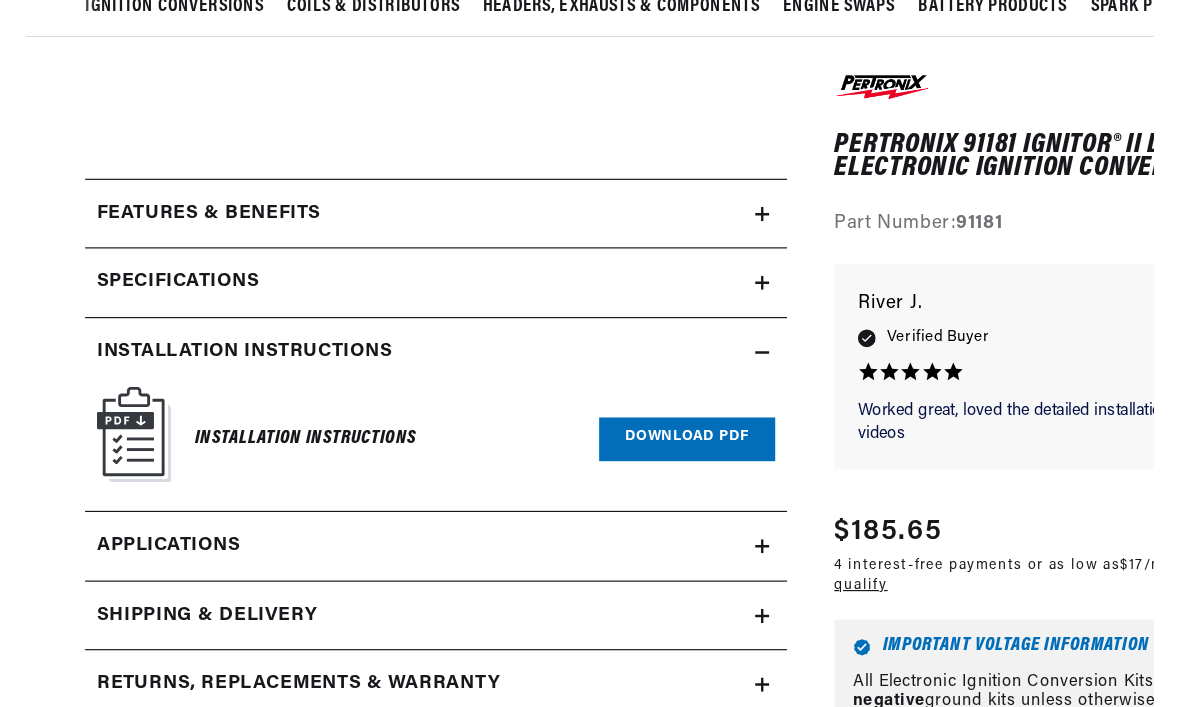 scroll, scrollTop: 576, scrollLeft: 0, axis: vertical 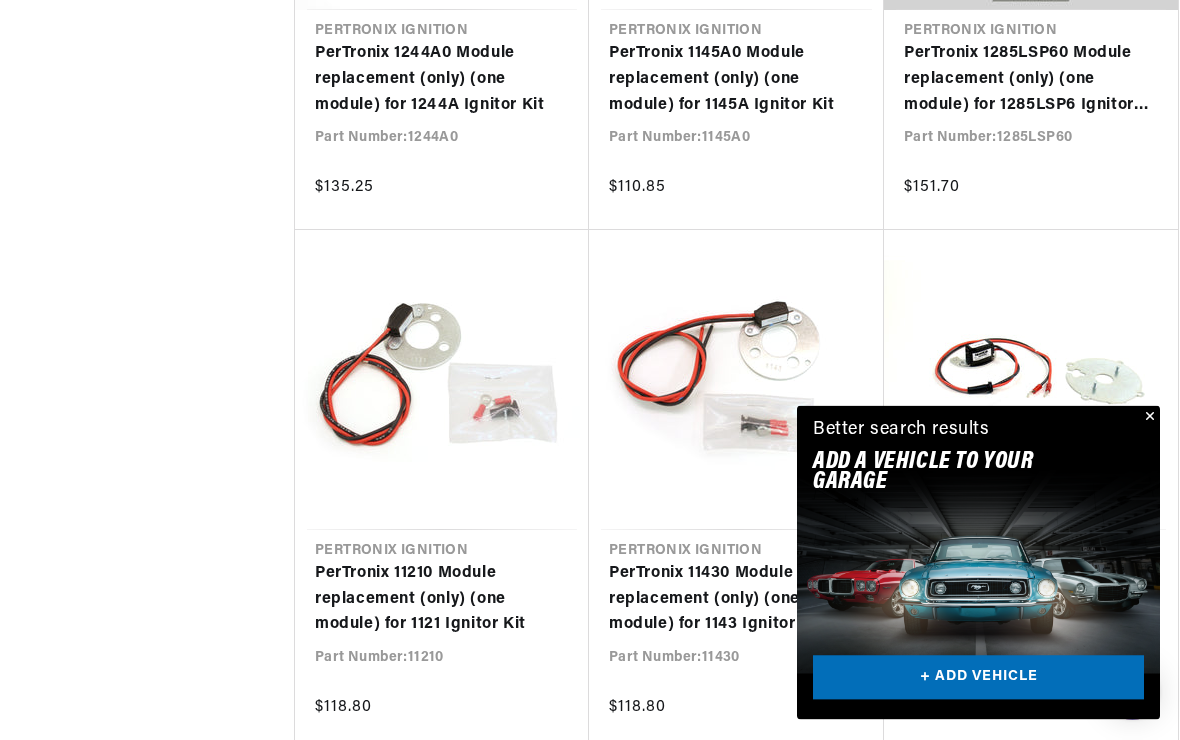 click at bounding box center (1148, 418) 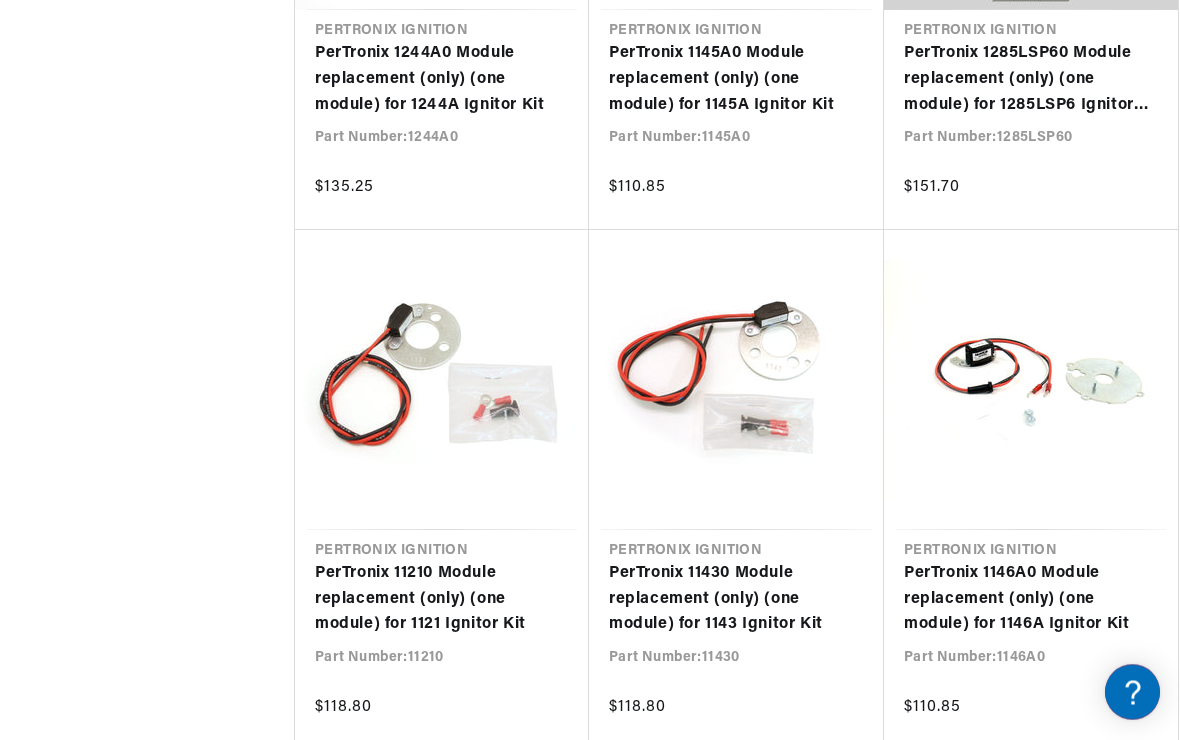 scroll, scrollTop: 1988, scrollLeft: 0, axis: vertical 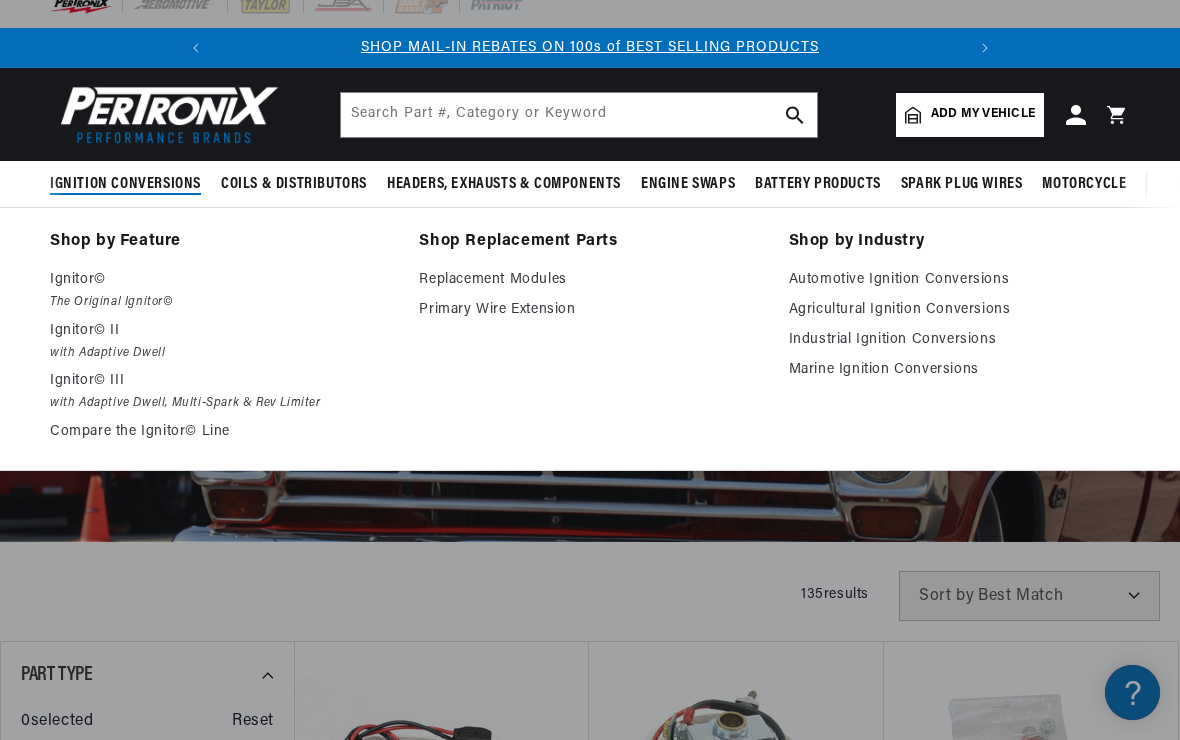 click on "Automotive Ignition Conversions" at bounding box center (959, 280) 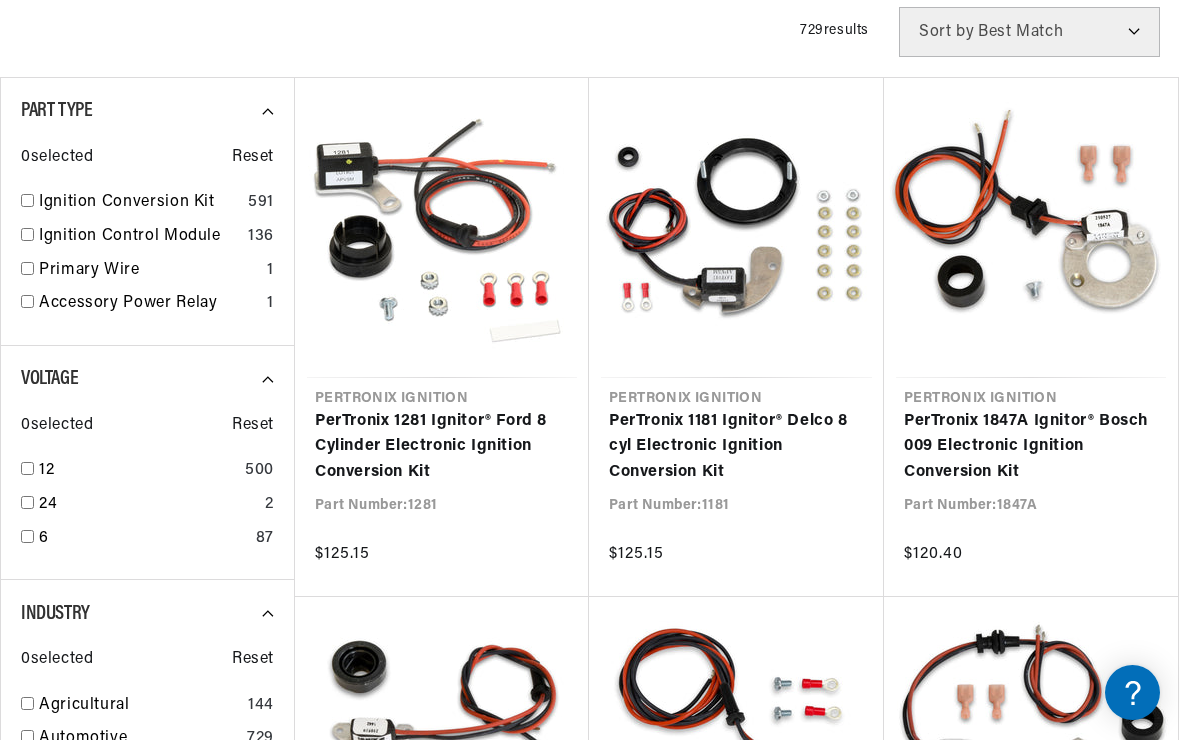 scroll, scrollTop: 588, scrollLeft: 0, axis: vertical 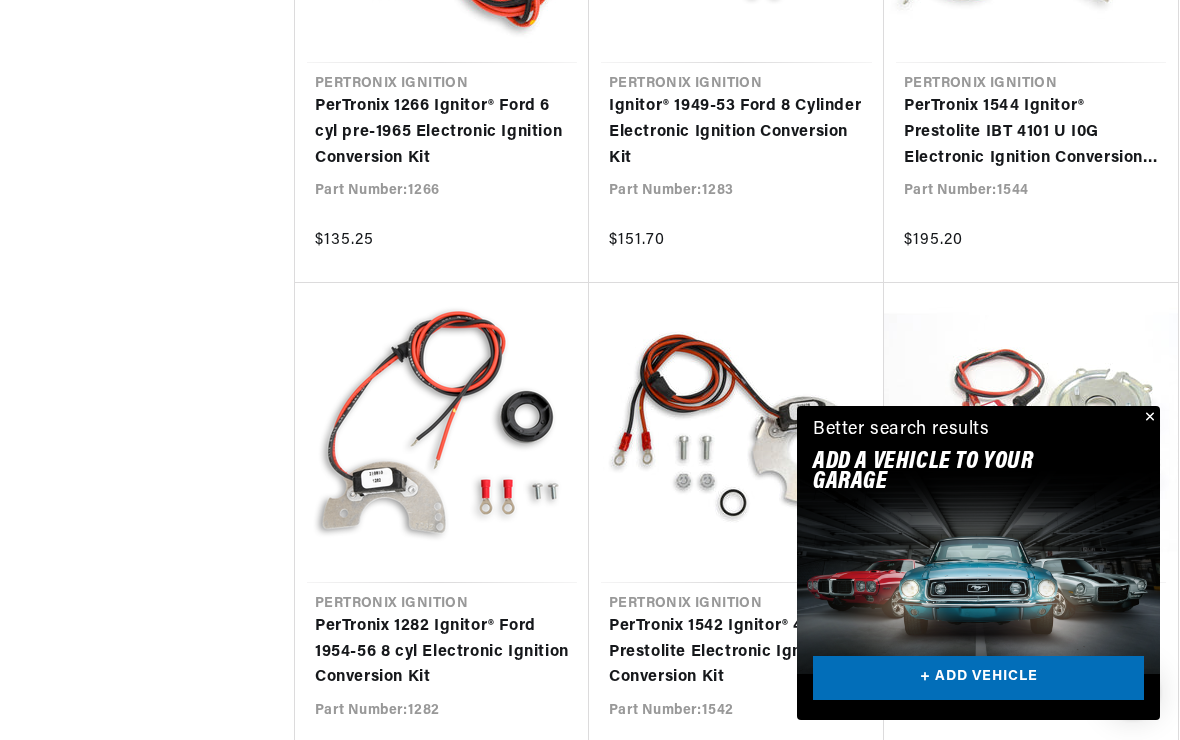 click at bounding box center (1148, 418) 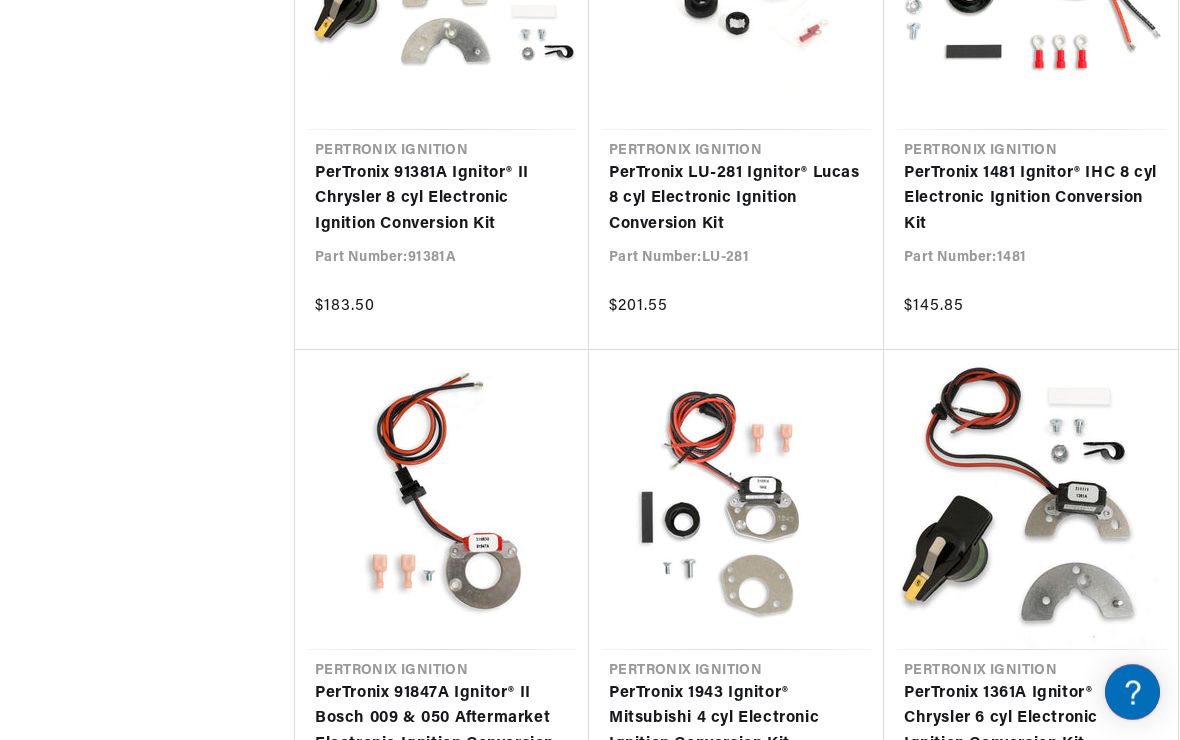 scroll, scrollTop: 8122, scrollLeft: 0, axis: vertical 